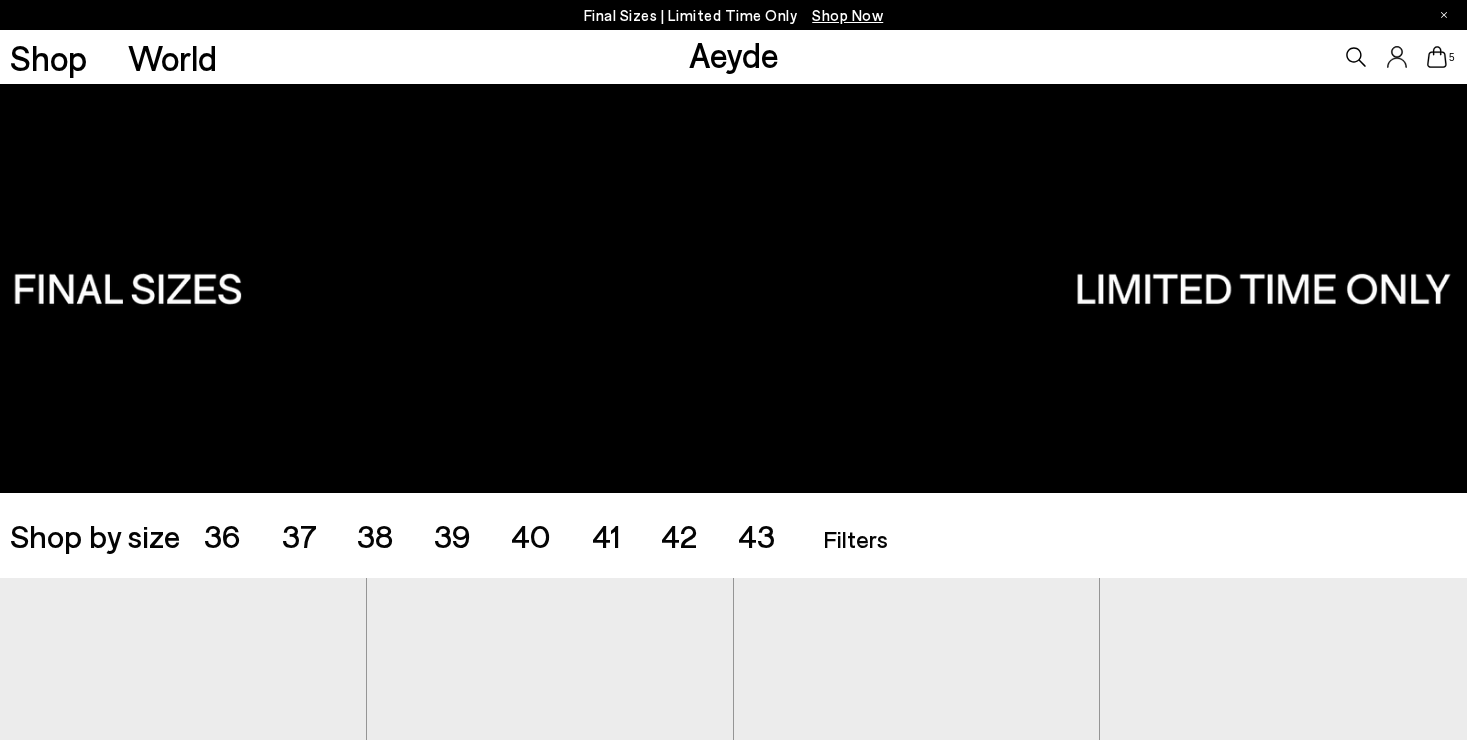 scroll, scrollTop: 0, scrollLeft: 0, axis: both 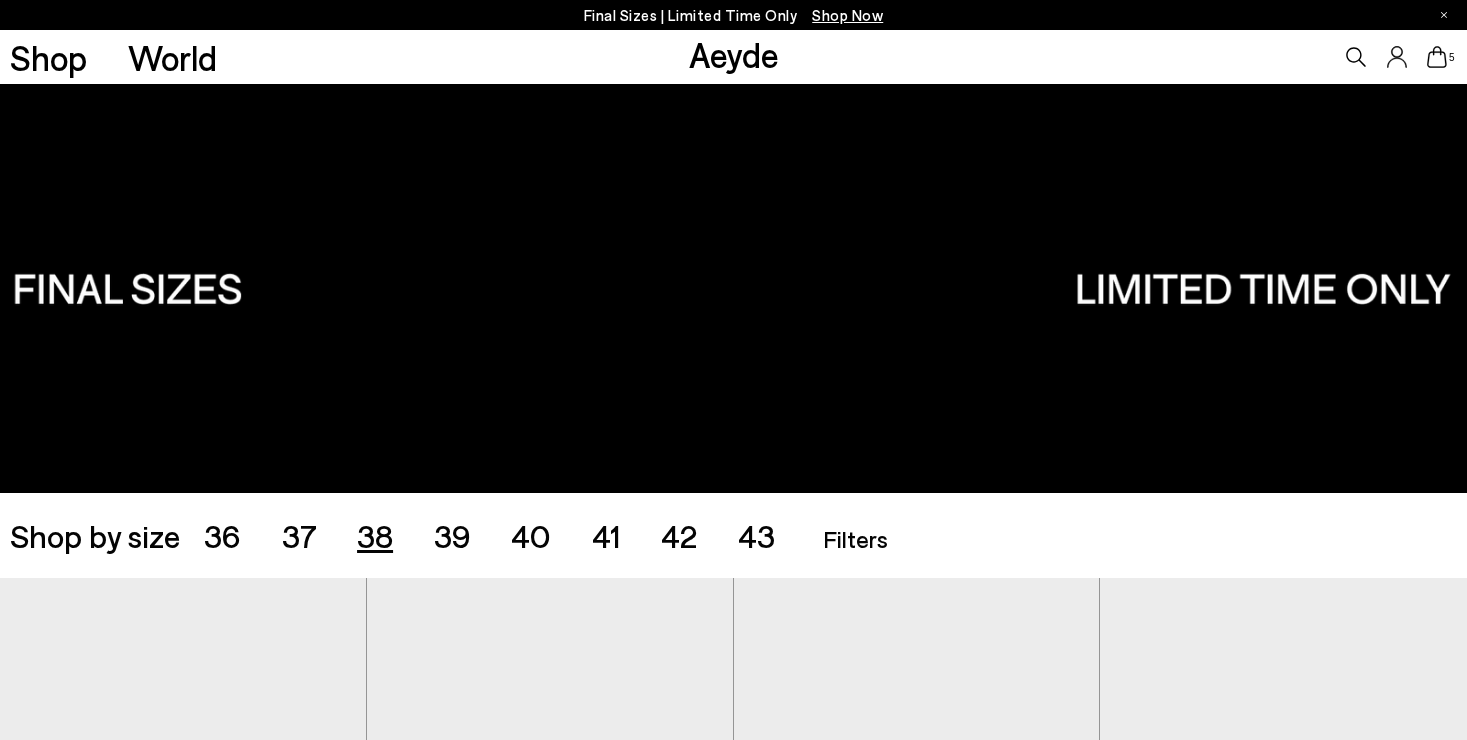 click on "38" at bounding box center [375, 535] 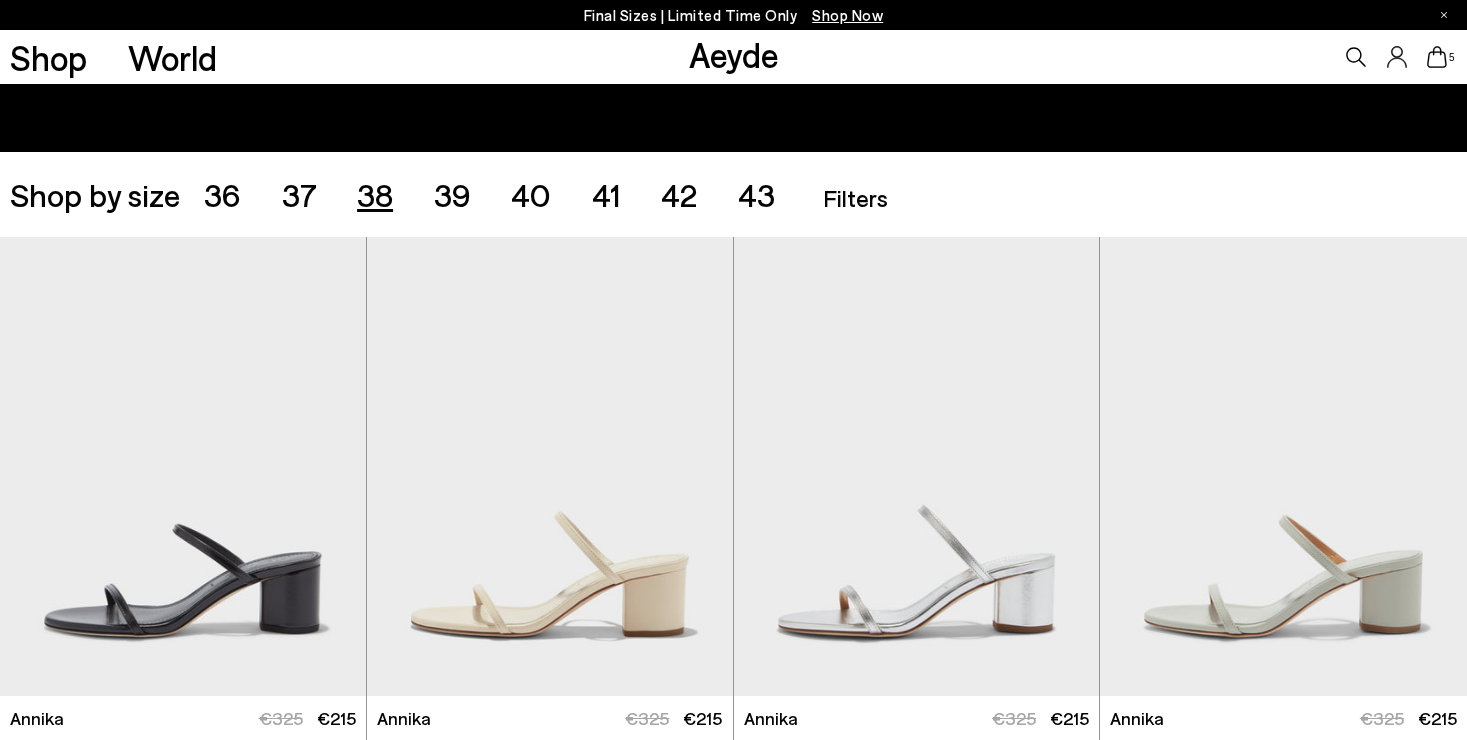 scroll, scrollTop: 408, scrollLeft: 0, axis: vertical 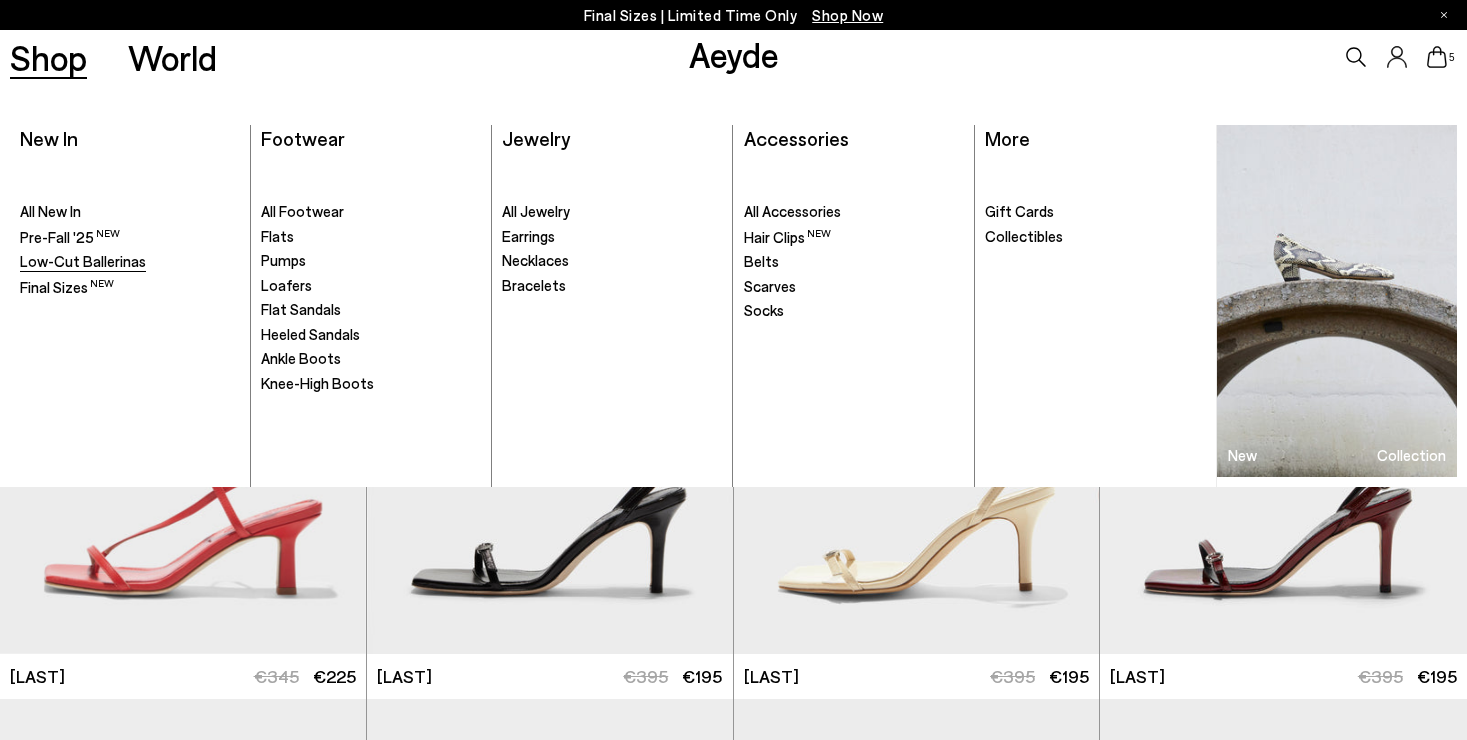 click on "Low-Cut Ballerinas" at bounding box center (83, 261) 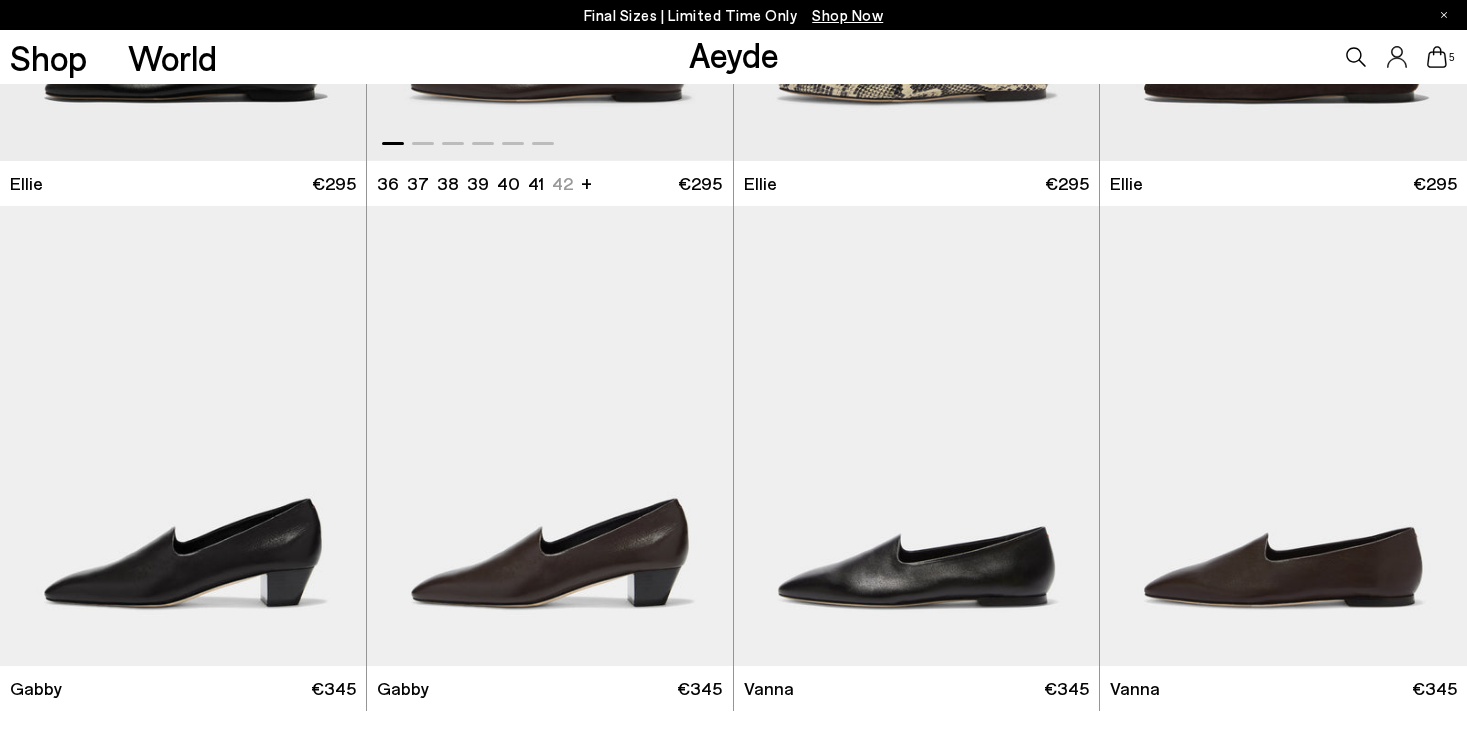 scroll, scrollTop: 2287, scrollLeft: 0, axis: vertical 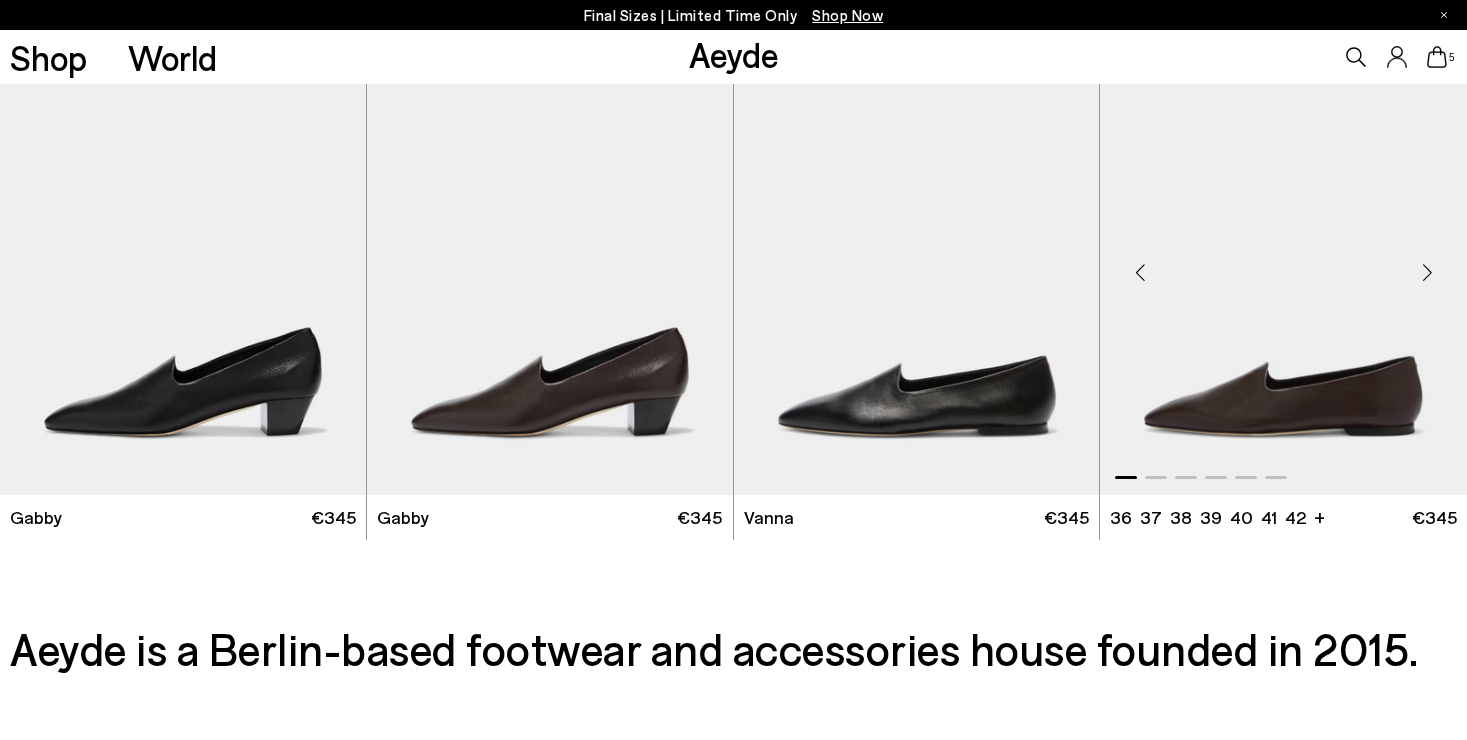 click at bounding box center [1283, 265] 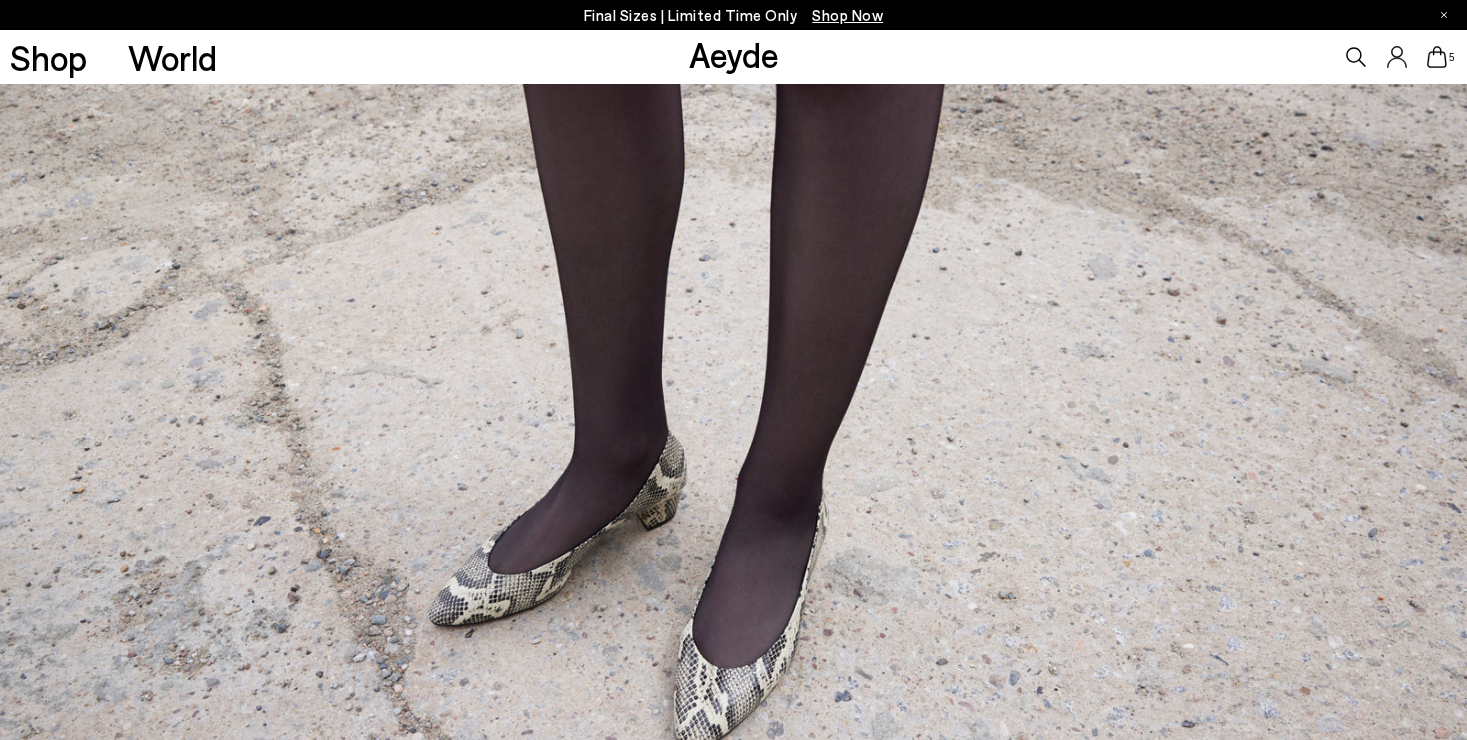 scroll, scrollTop: 0, scrollLeft: 0, axis: both 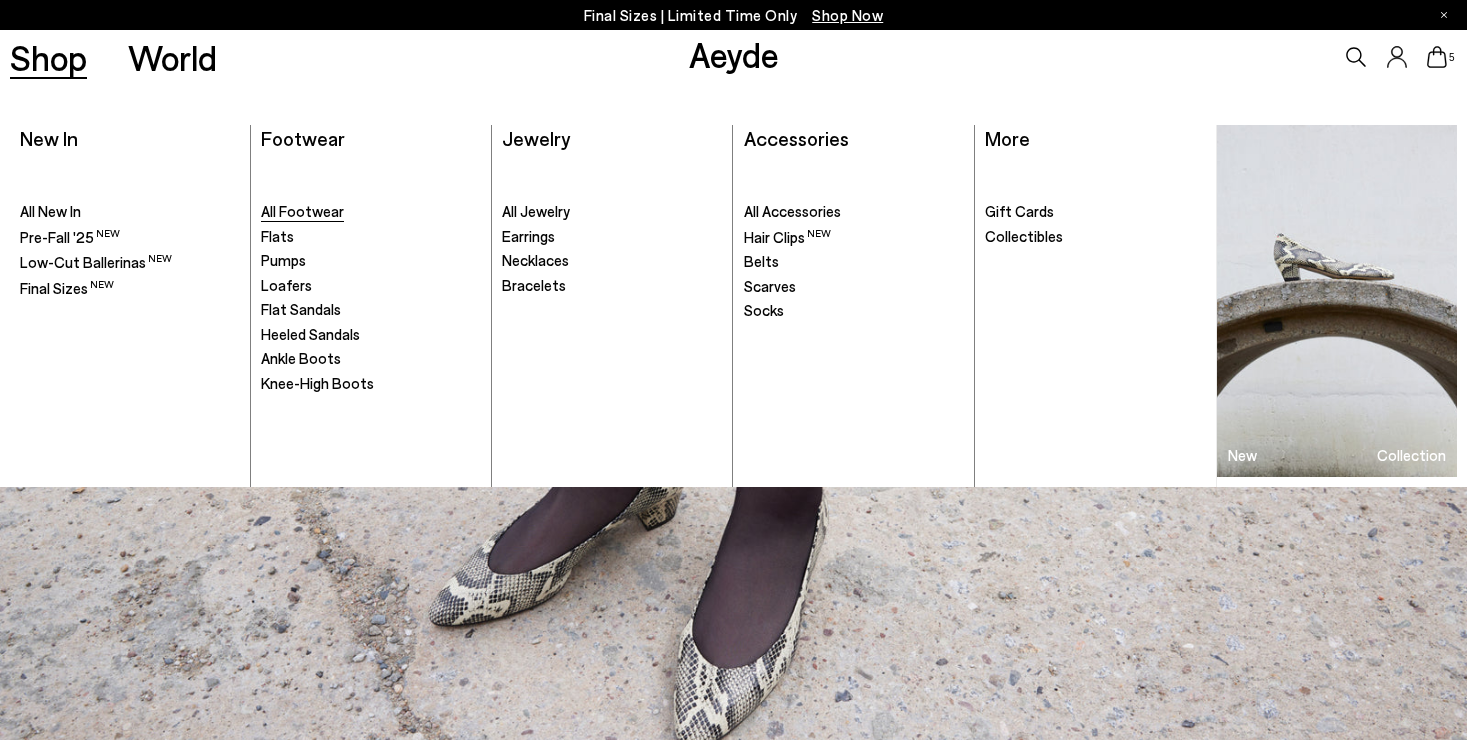 click on "All Footwear" at bounding box center (302, 211) 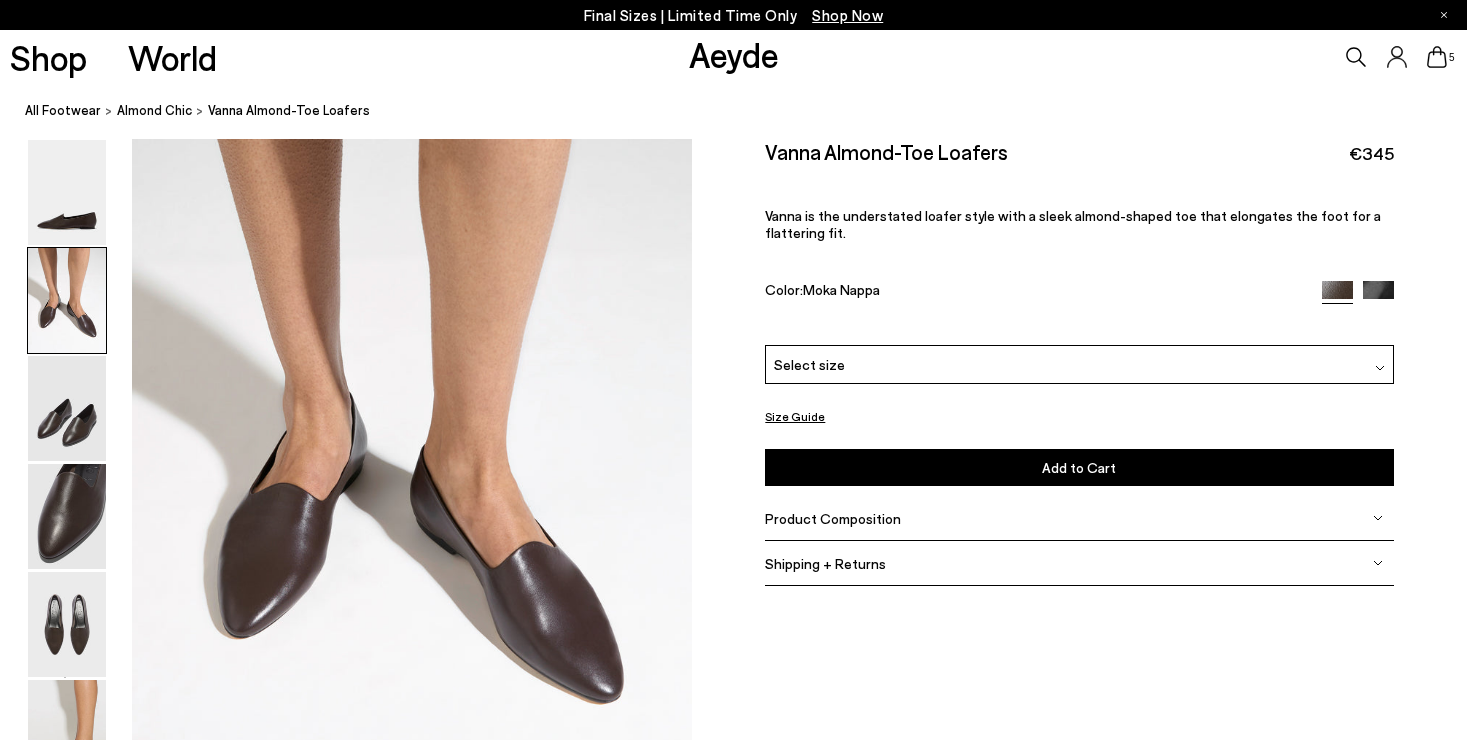 scroll, scrollTop: 681, scrollLeft: 0, axis: vertical 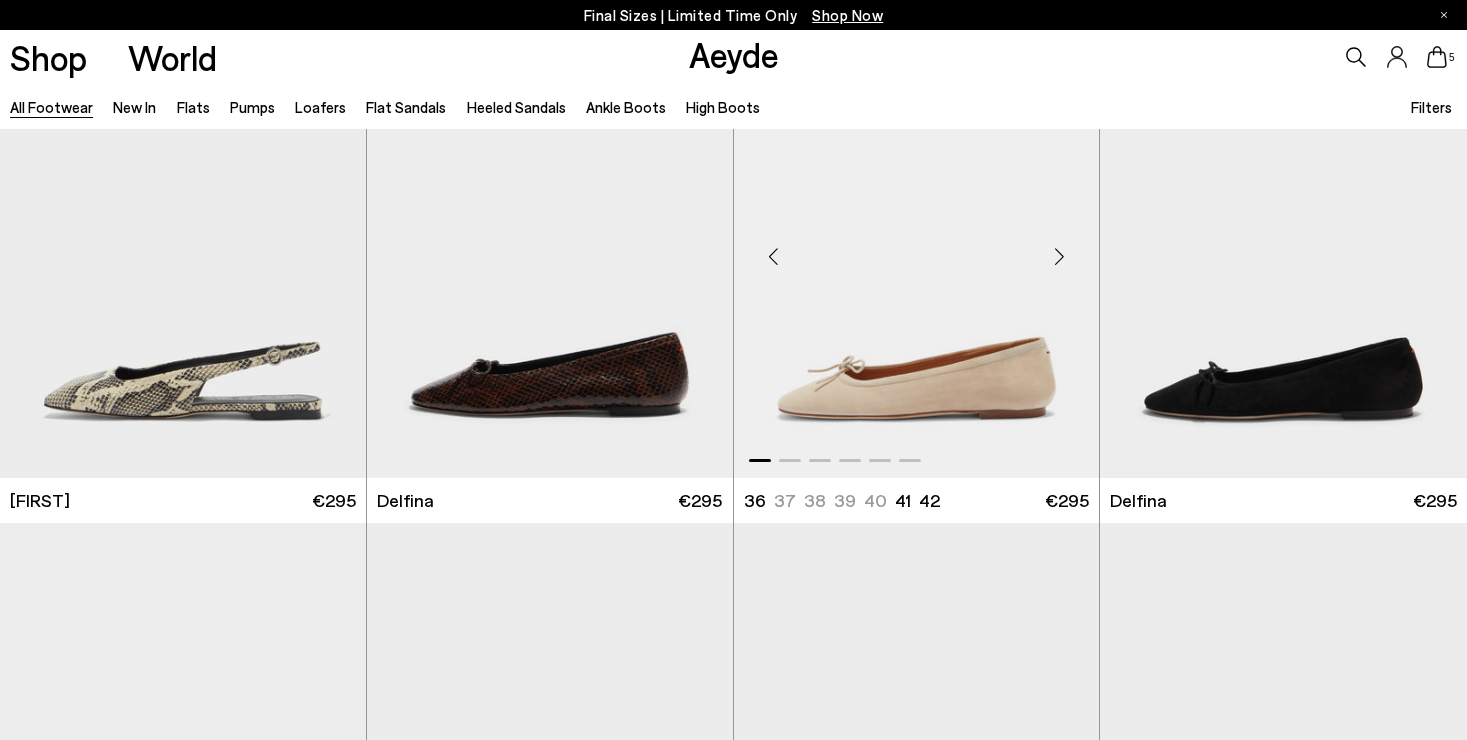 click at bounding box center [917, 248] 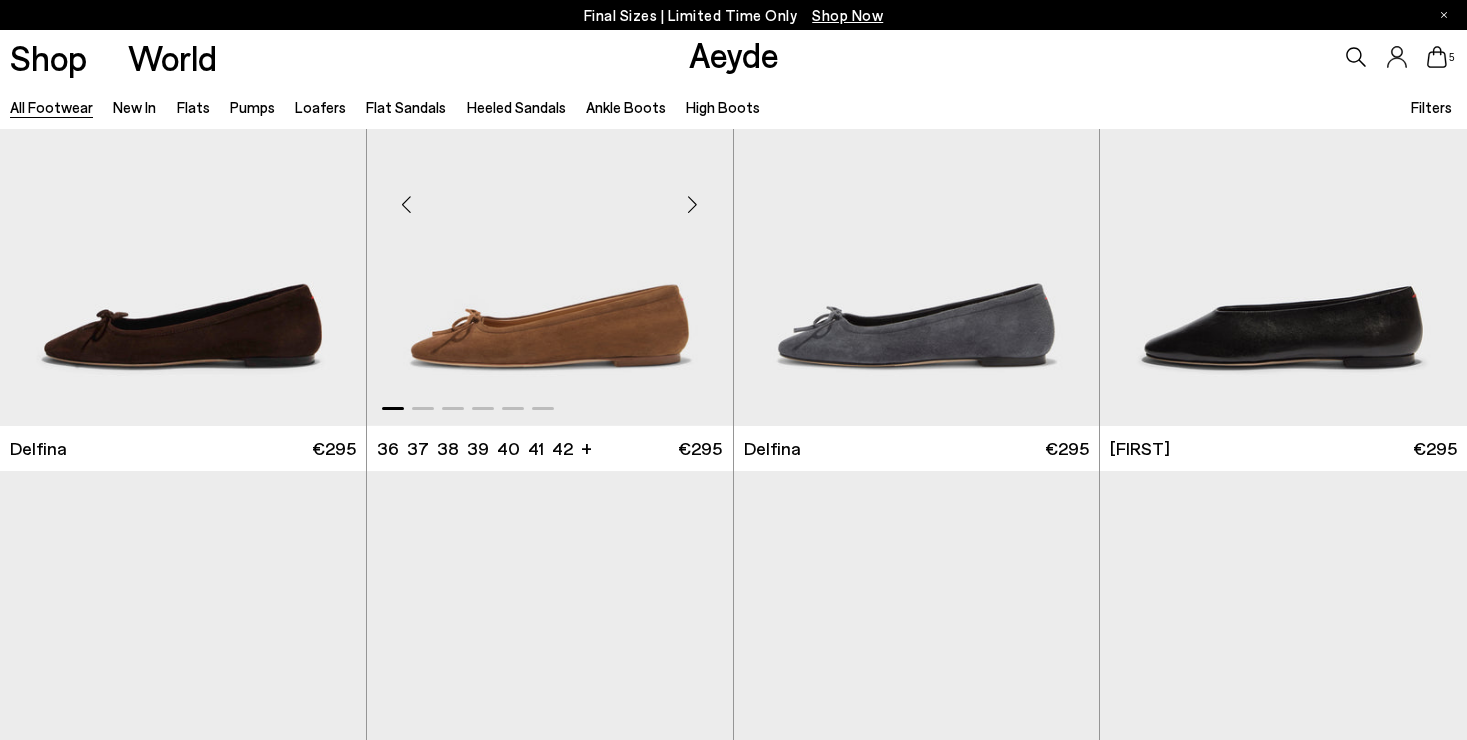 scroll, scrollTop: 15310, scrollLeft: 0, axis: vertical 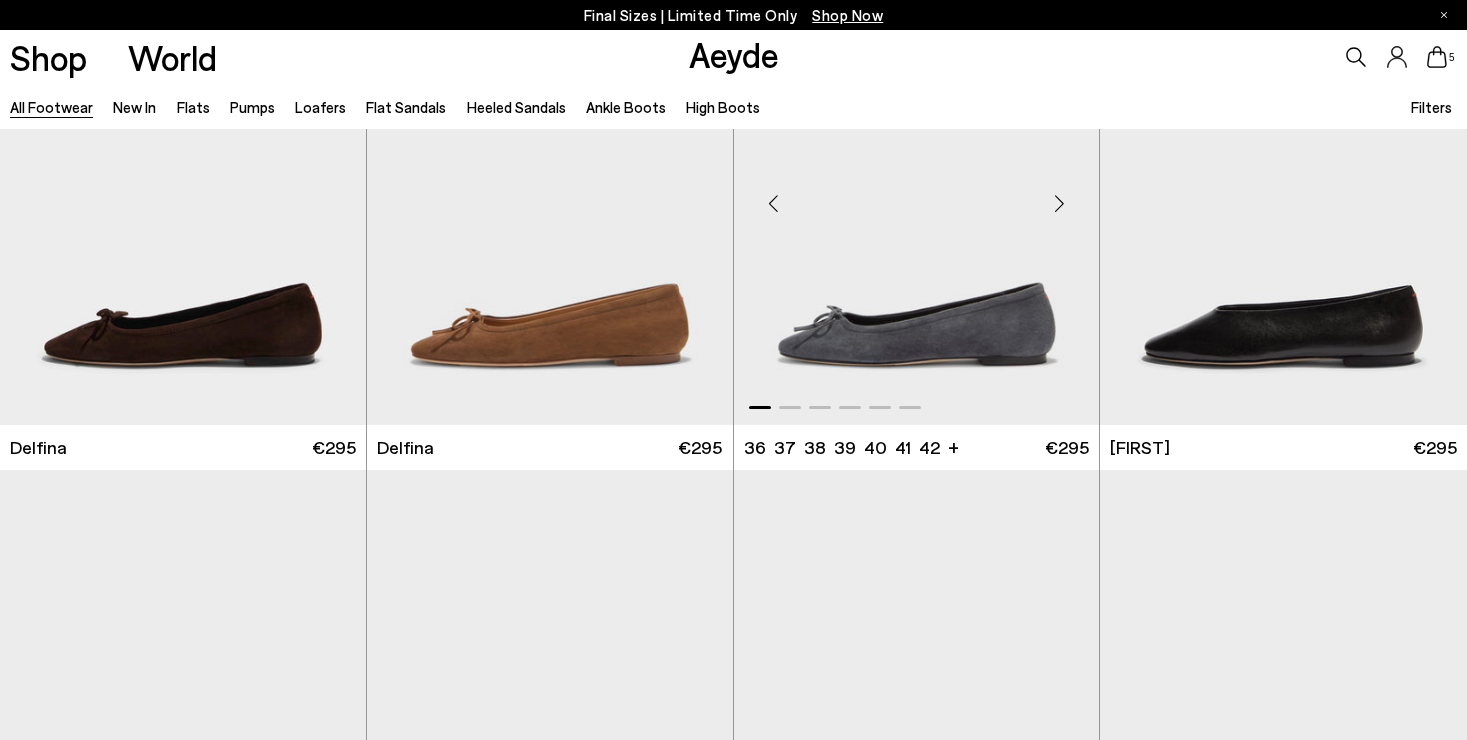 click at bounding box center (917, 195) 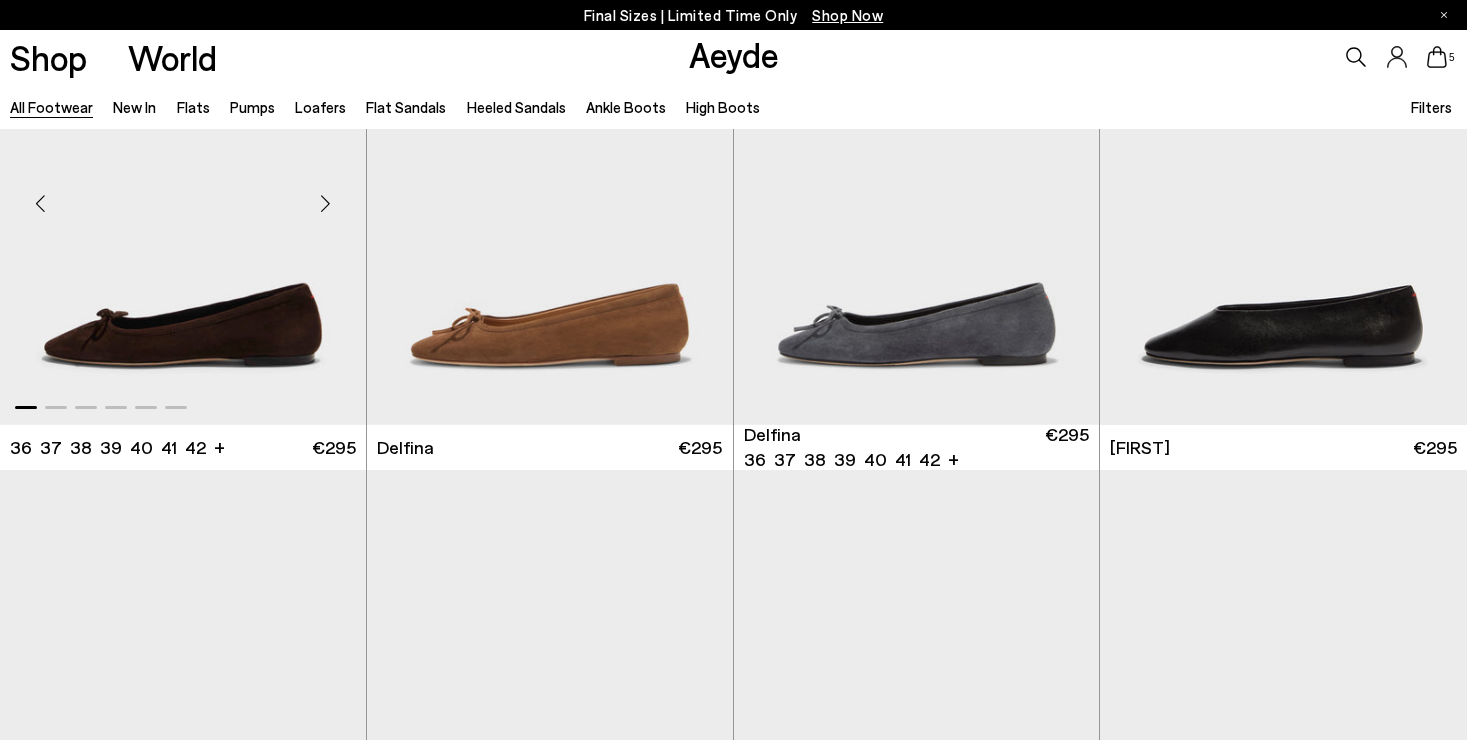 click at bounding box center [183, 195] 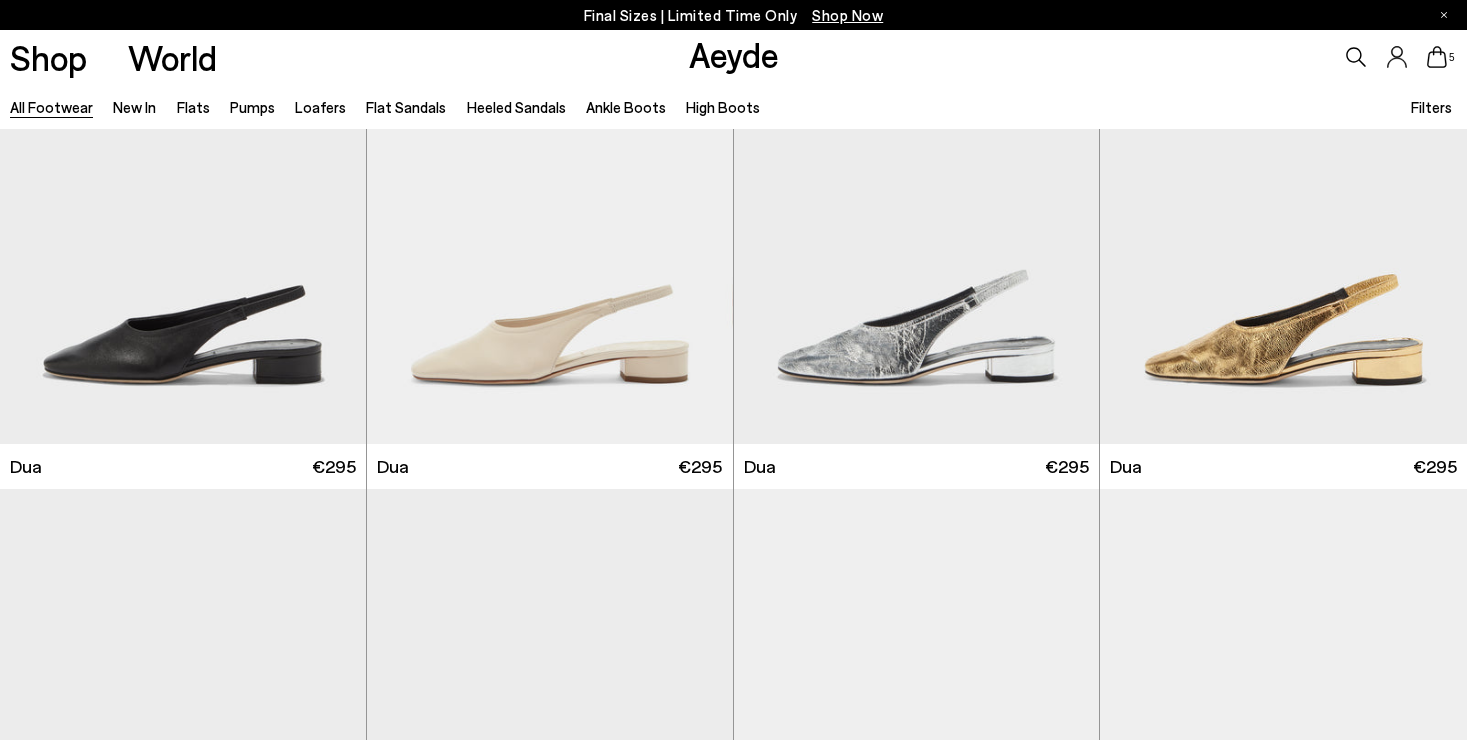 scroll, scrollTop: 16898, scrollLeft: 0, axis: vertical 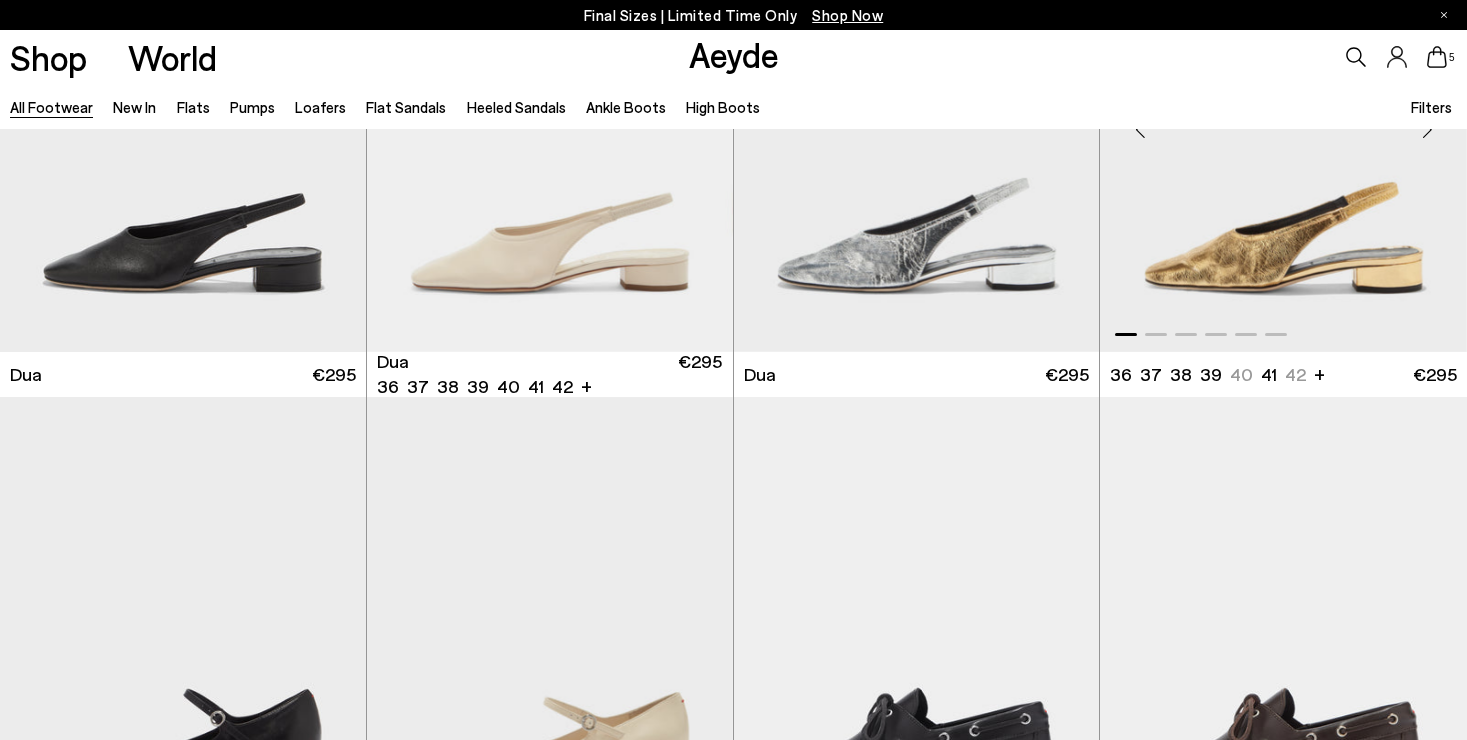 click at bounding box center (1283, 122) 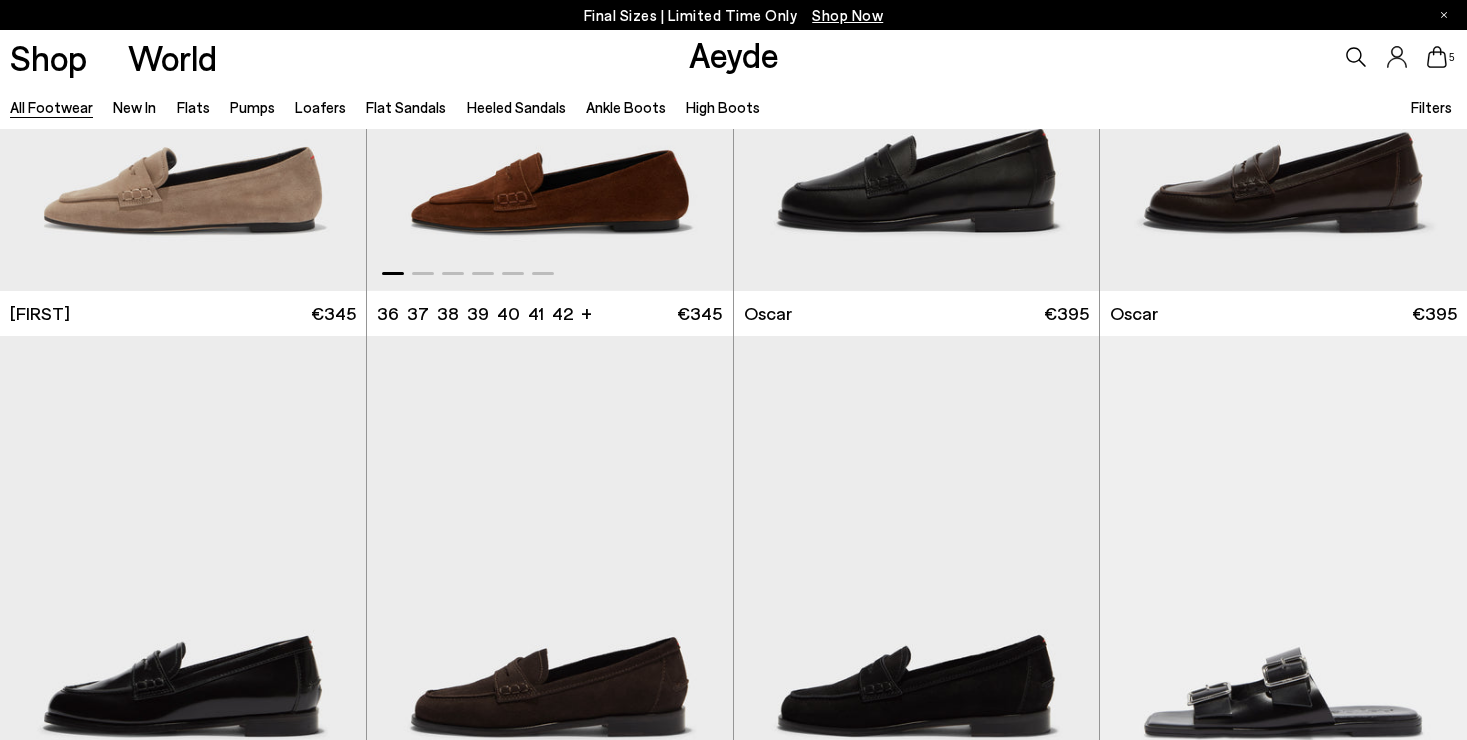 scroll, scrollTop: 18710, scrollLeft: 0, axis: vertical 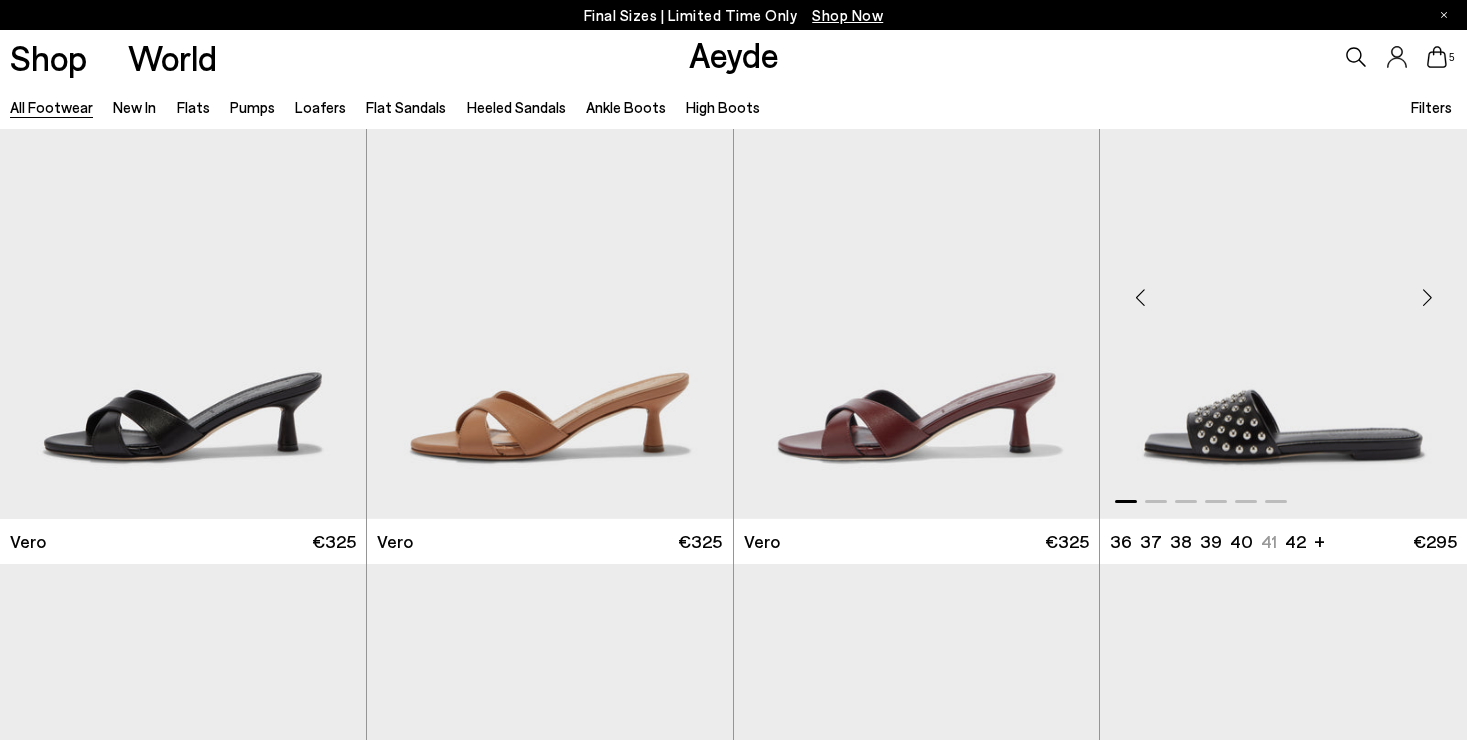 click at bounding box center [1283, 289] 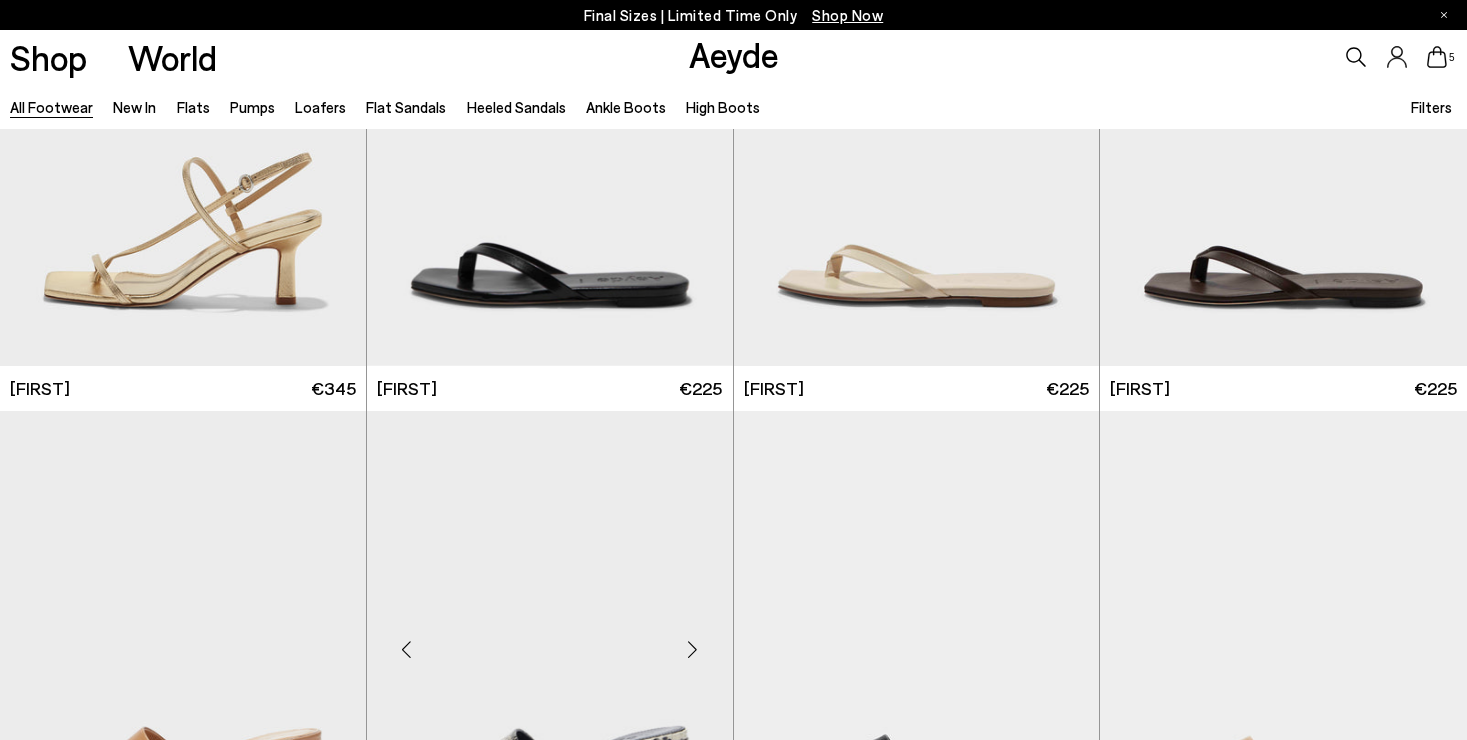 scroll, scrollTop: 24400, scrollLeft: 0, axis: vertical 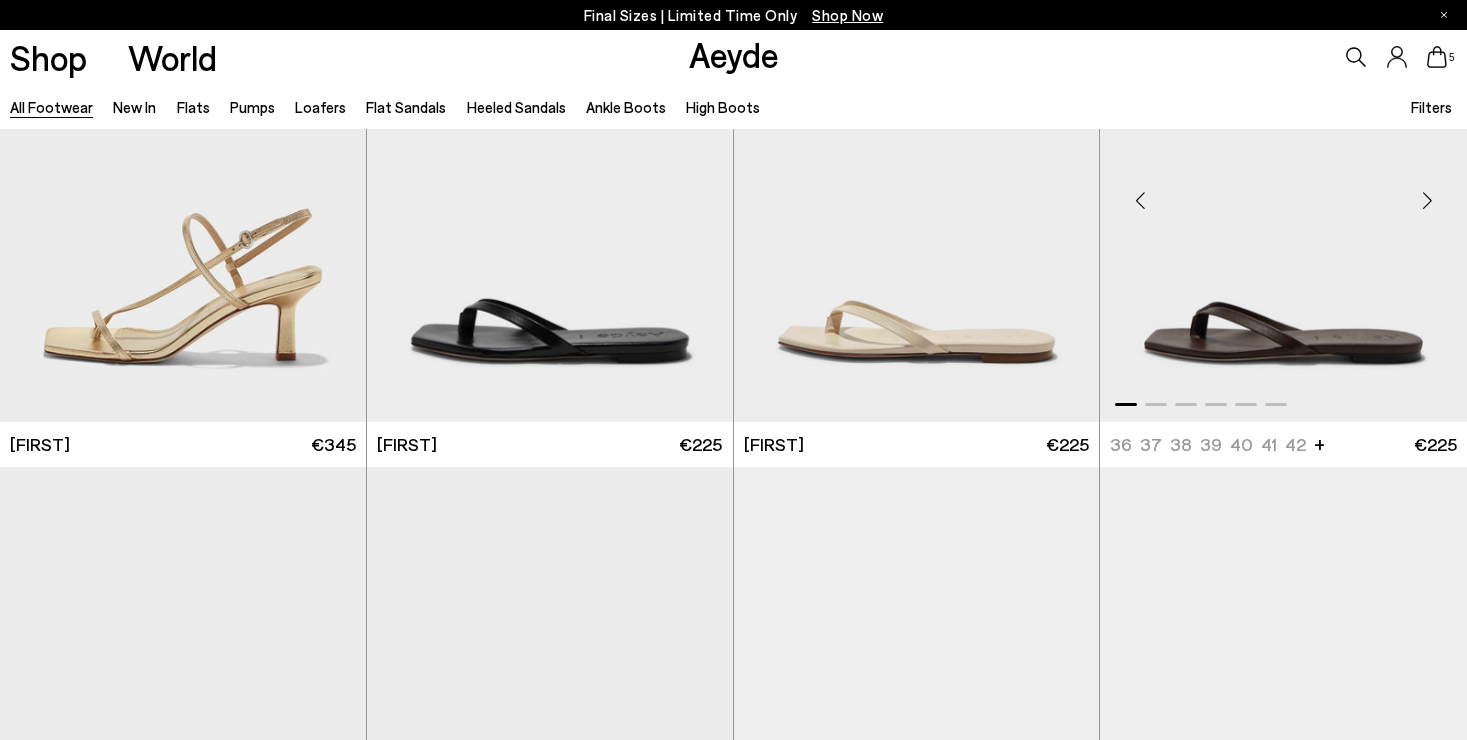 click at bounding box center (1283, 193) 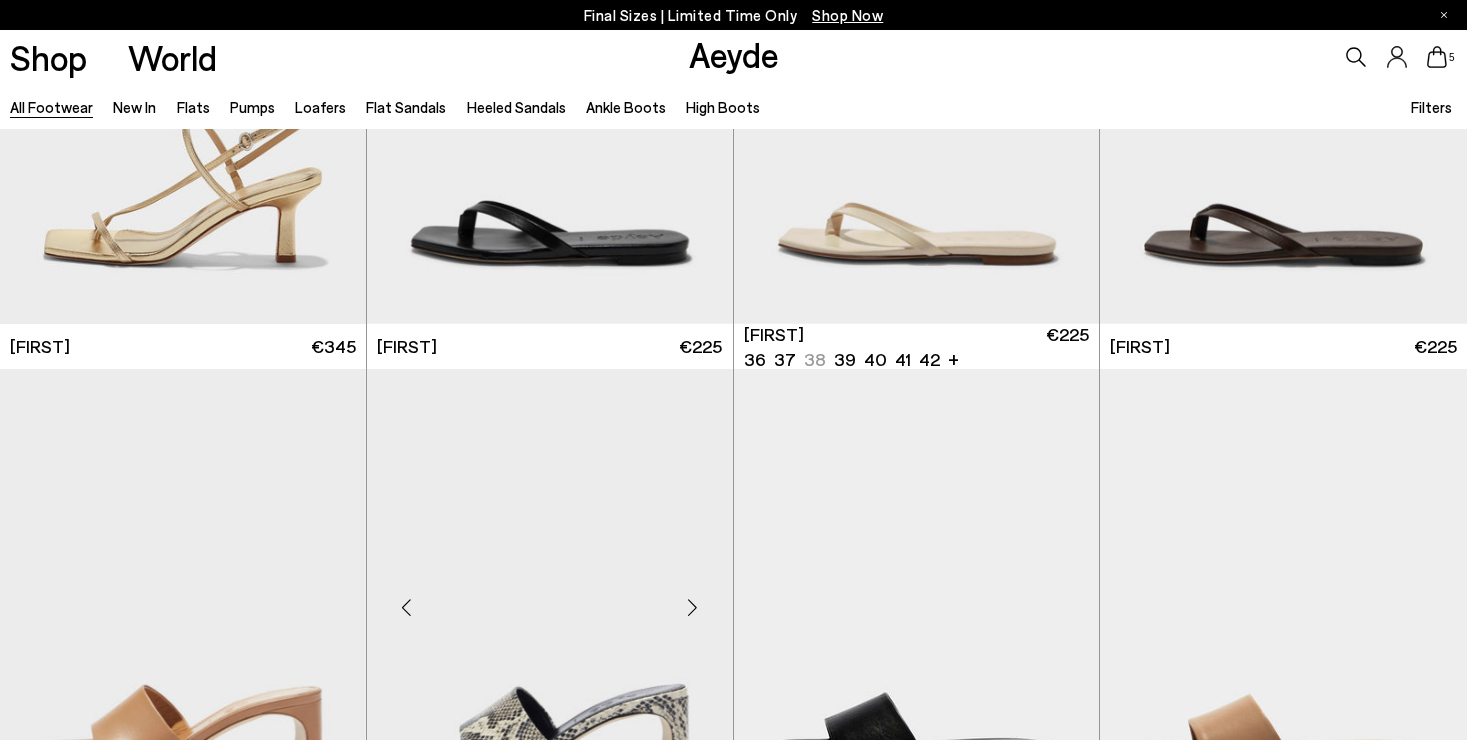scroll, scrollTop: 24939, scrollLeft: 0, axis: vertical 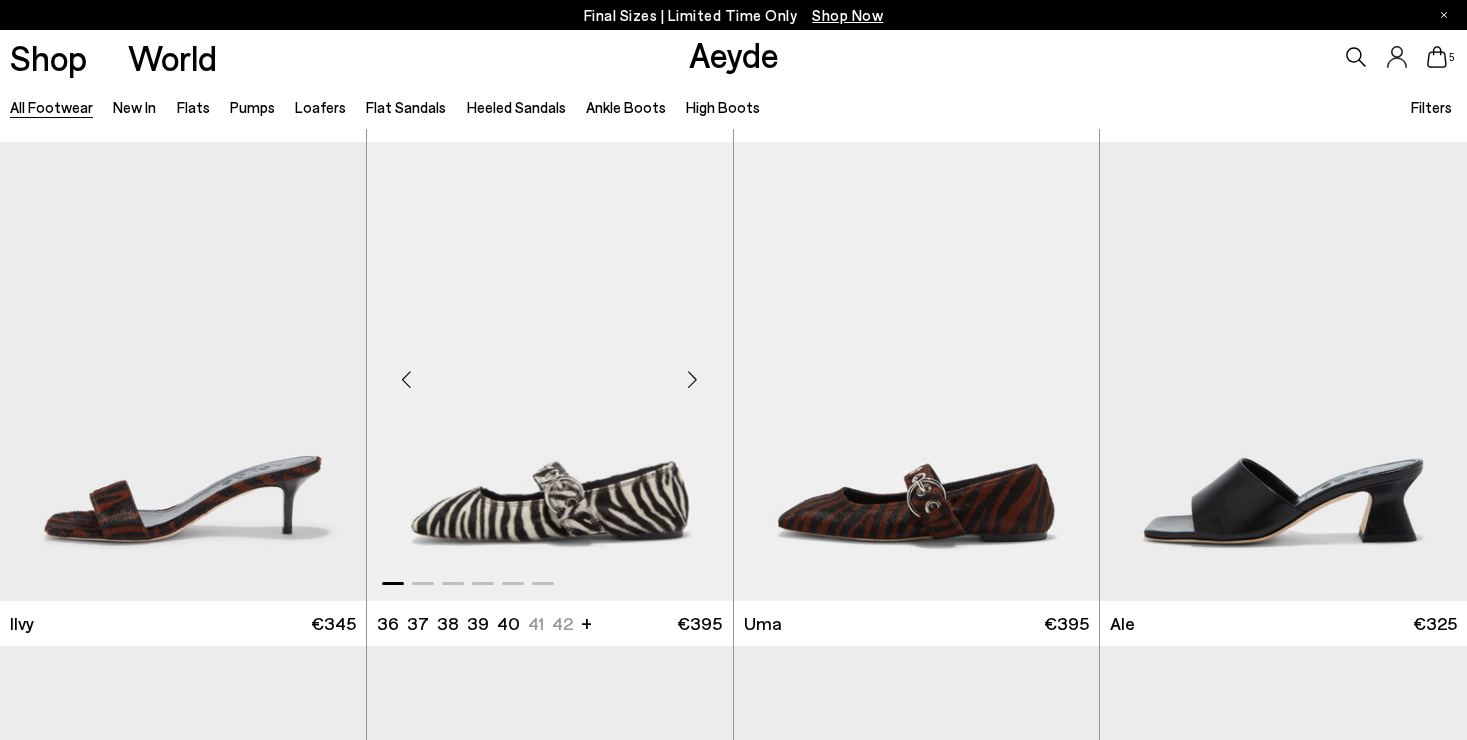 click at bounding box center (550, 372) 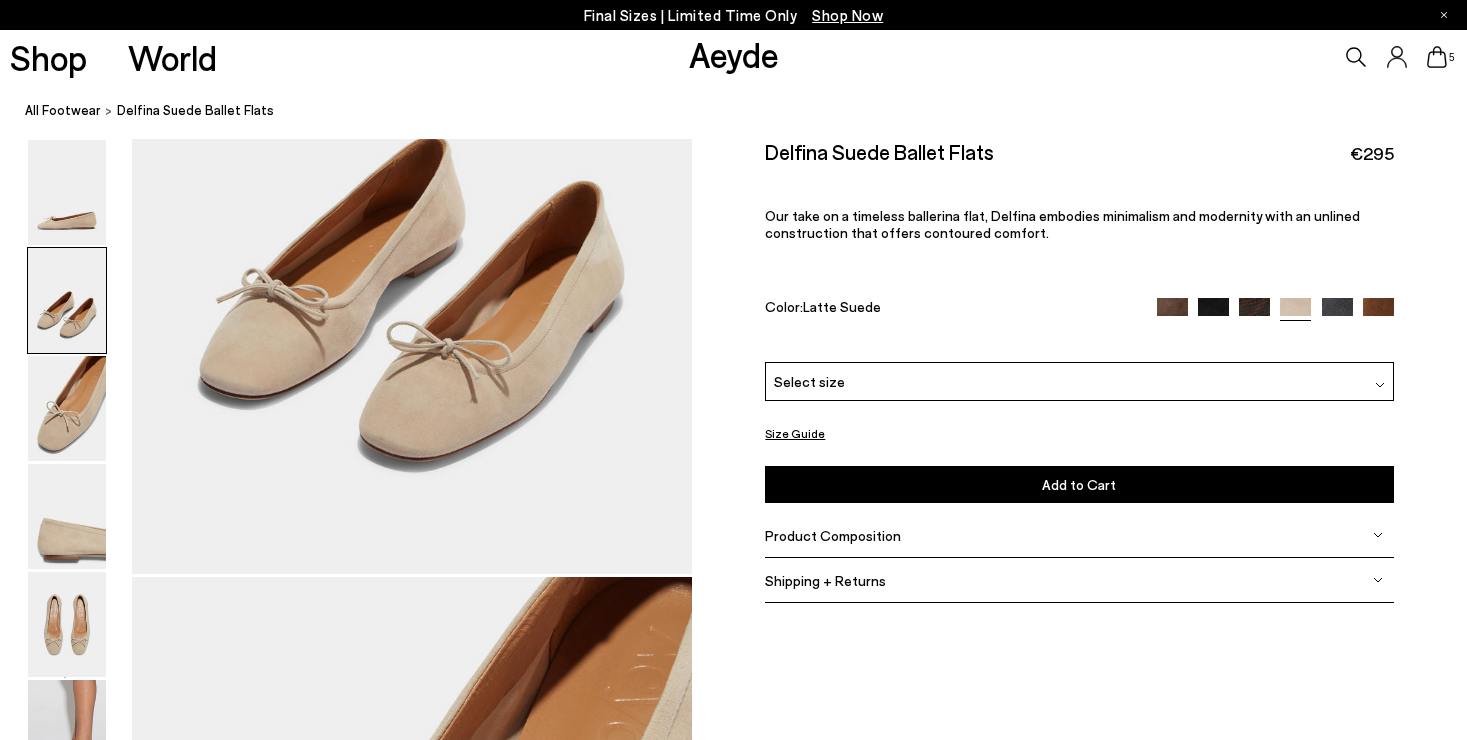 scroll, scrollTop: 974, scrollLeft: 0, axis: vertical 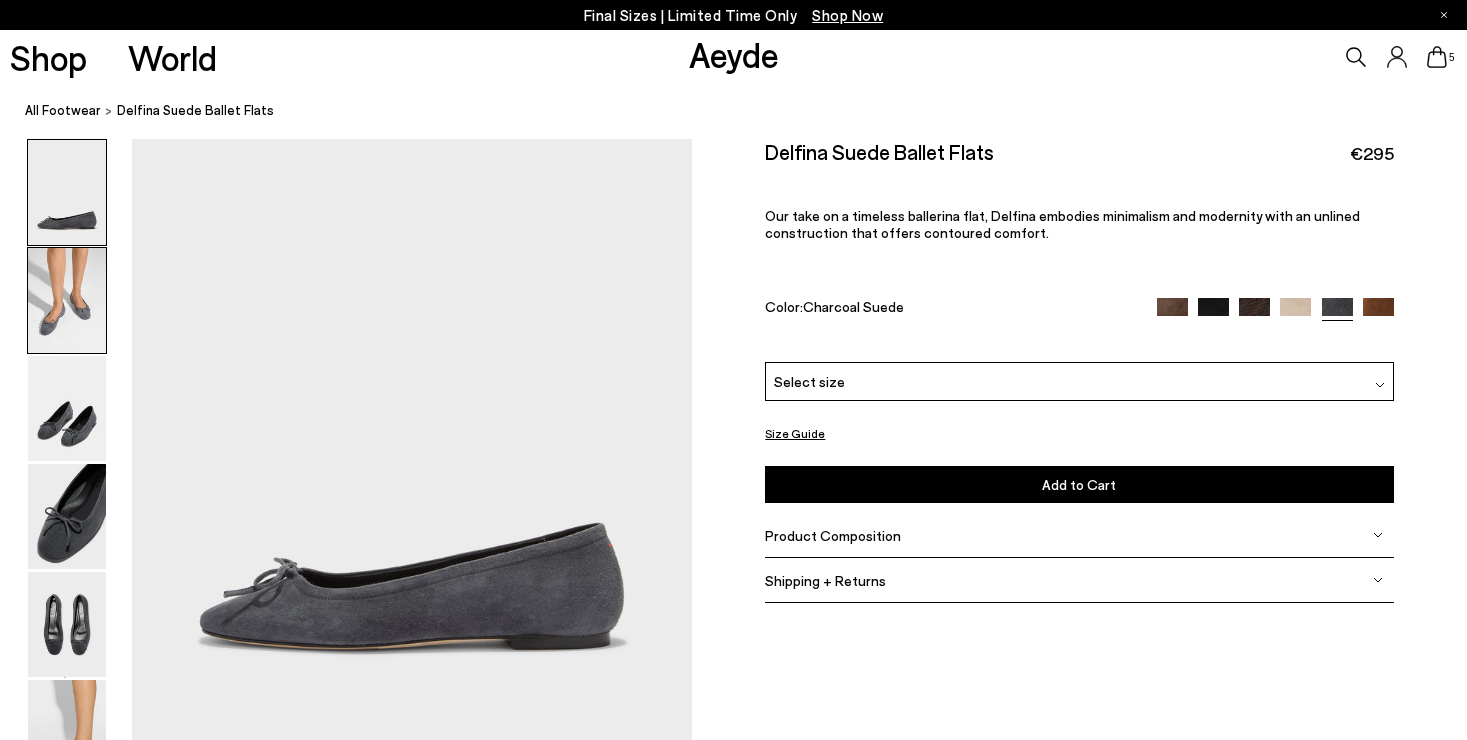 click at bounding box center [67, 300] 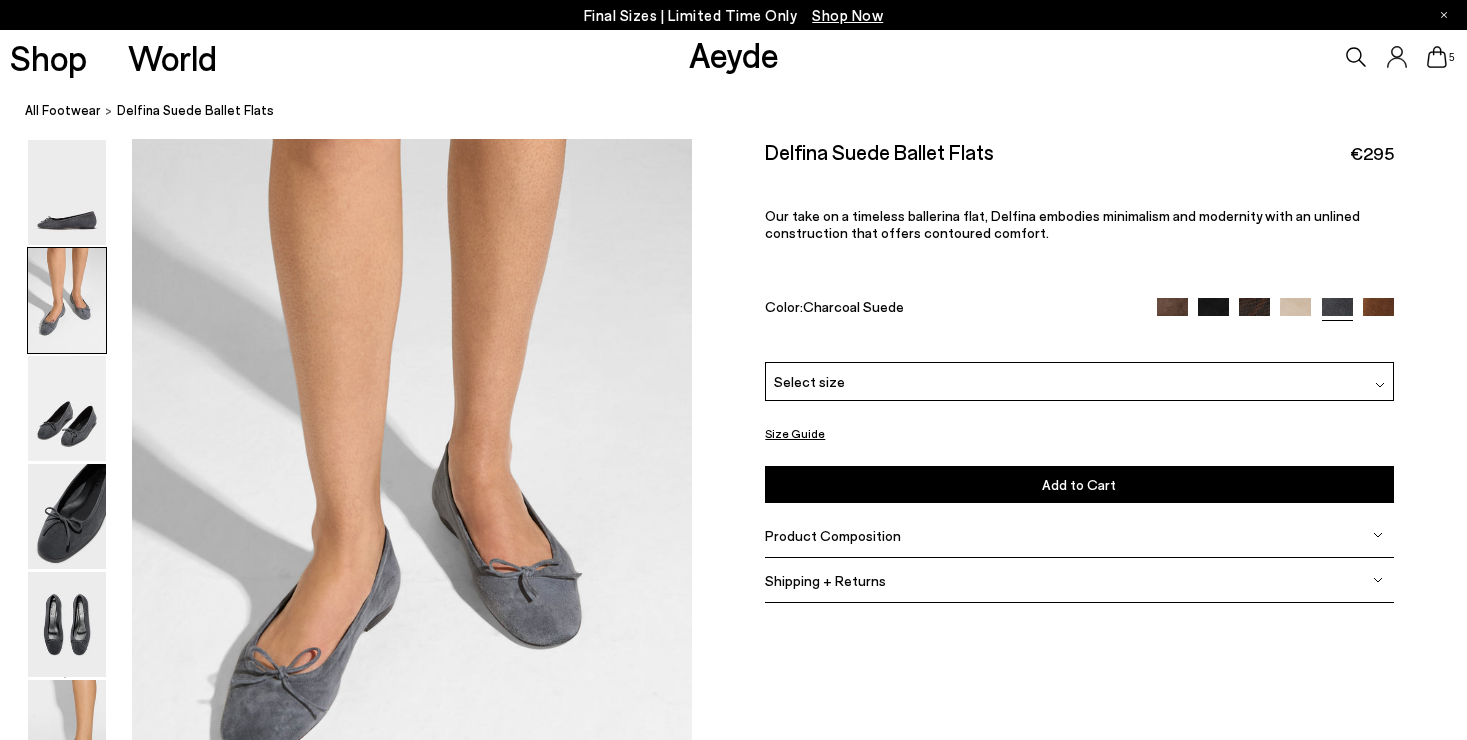 scroll, scrollTop: 740, scrollLeft: 0, axis: vertical 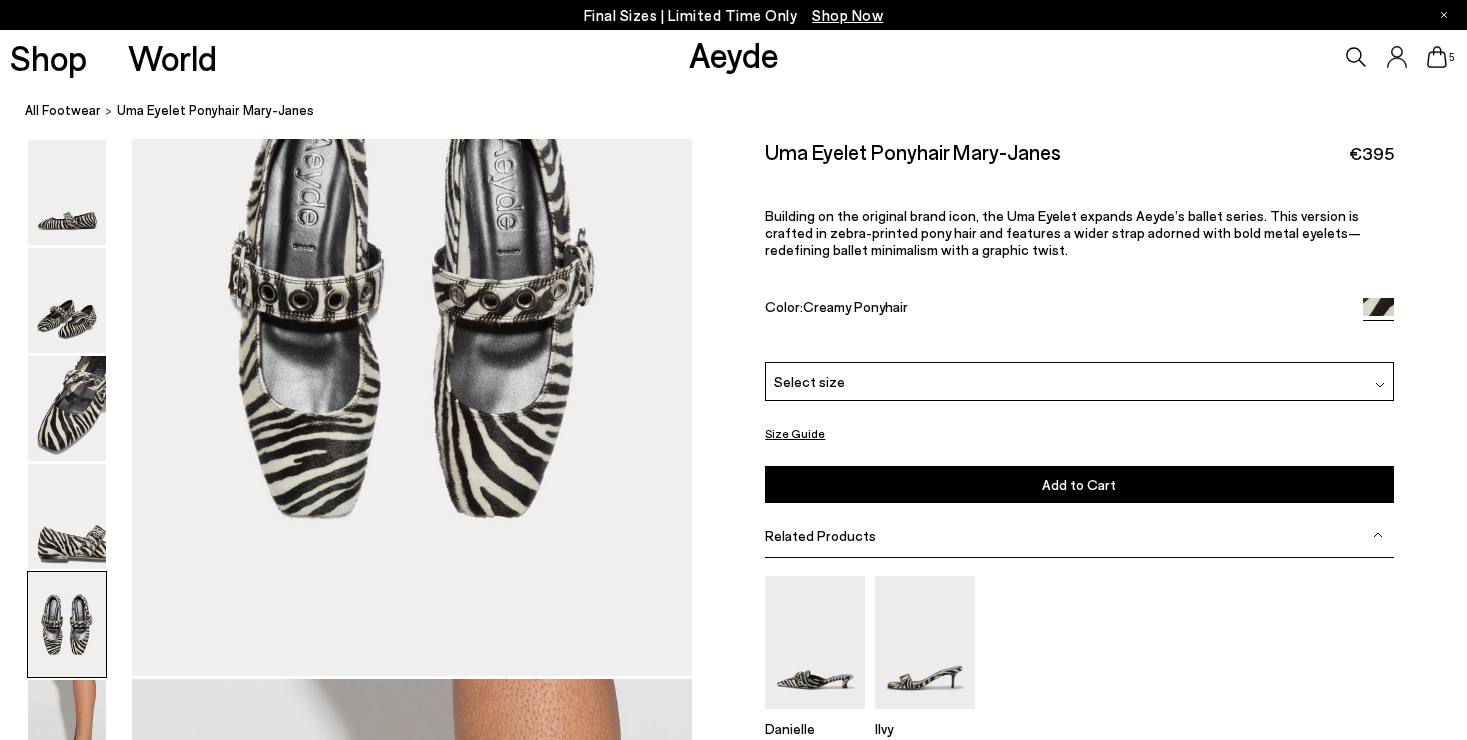 click 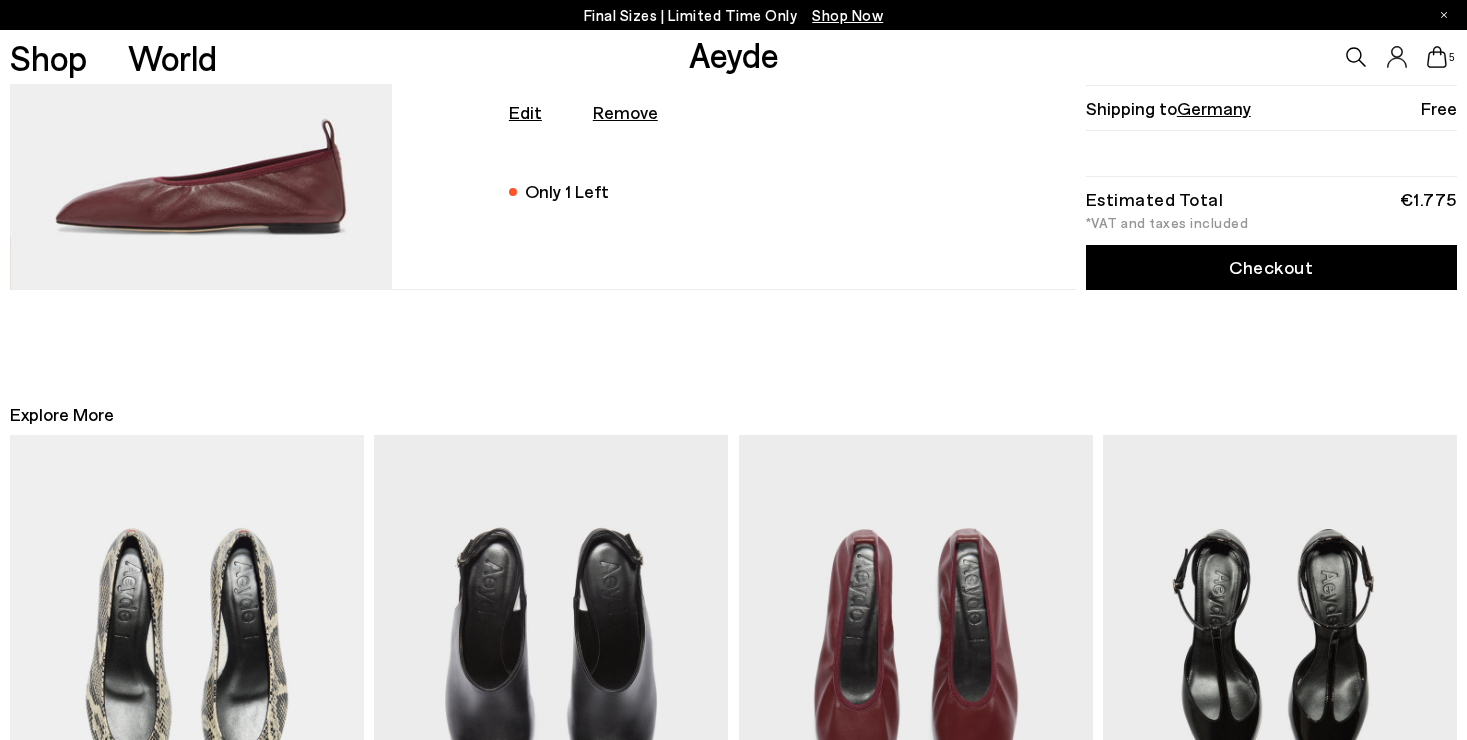 scroll, scrollTop: 2327, scrollLeft: 0, axis: vertical 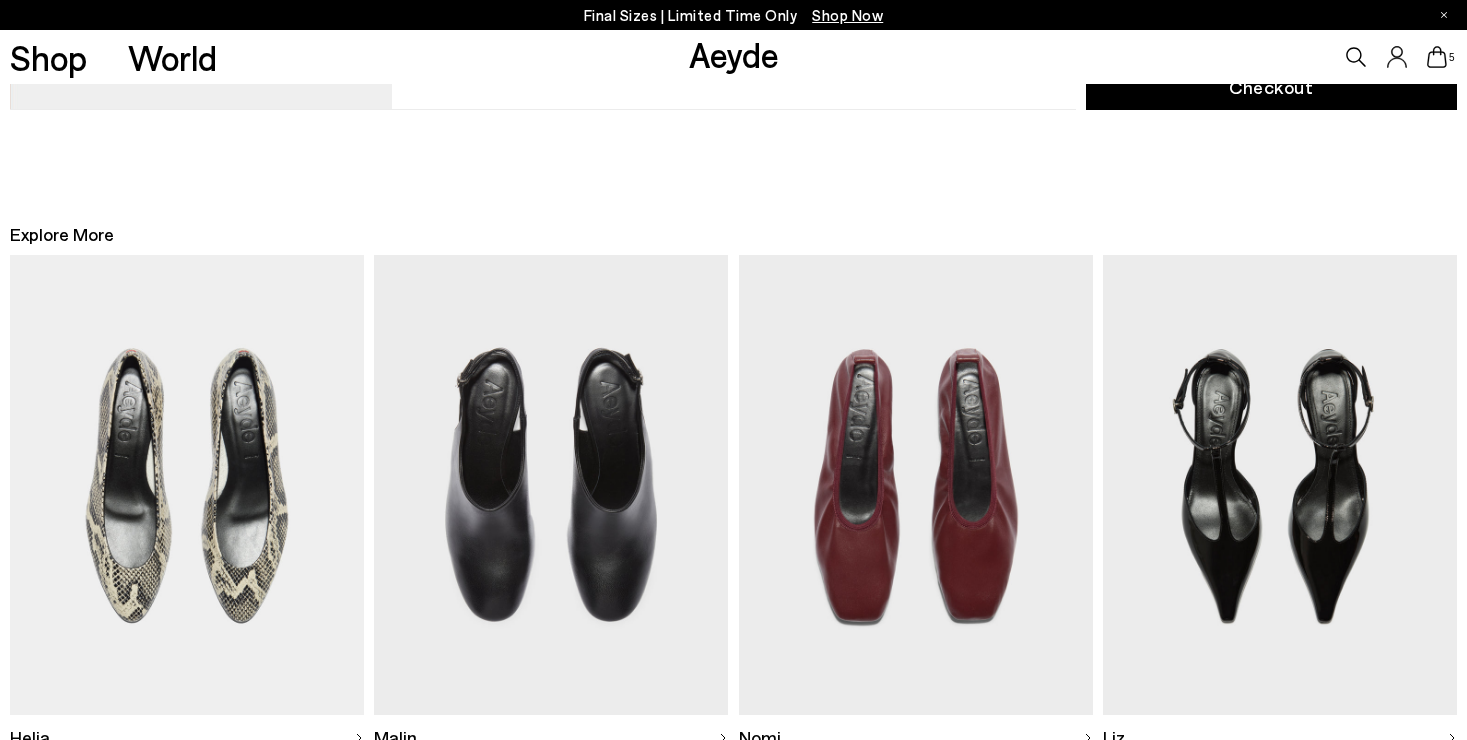 click at bounding box center (187, 485) 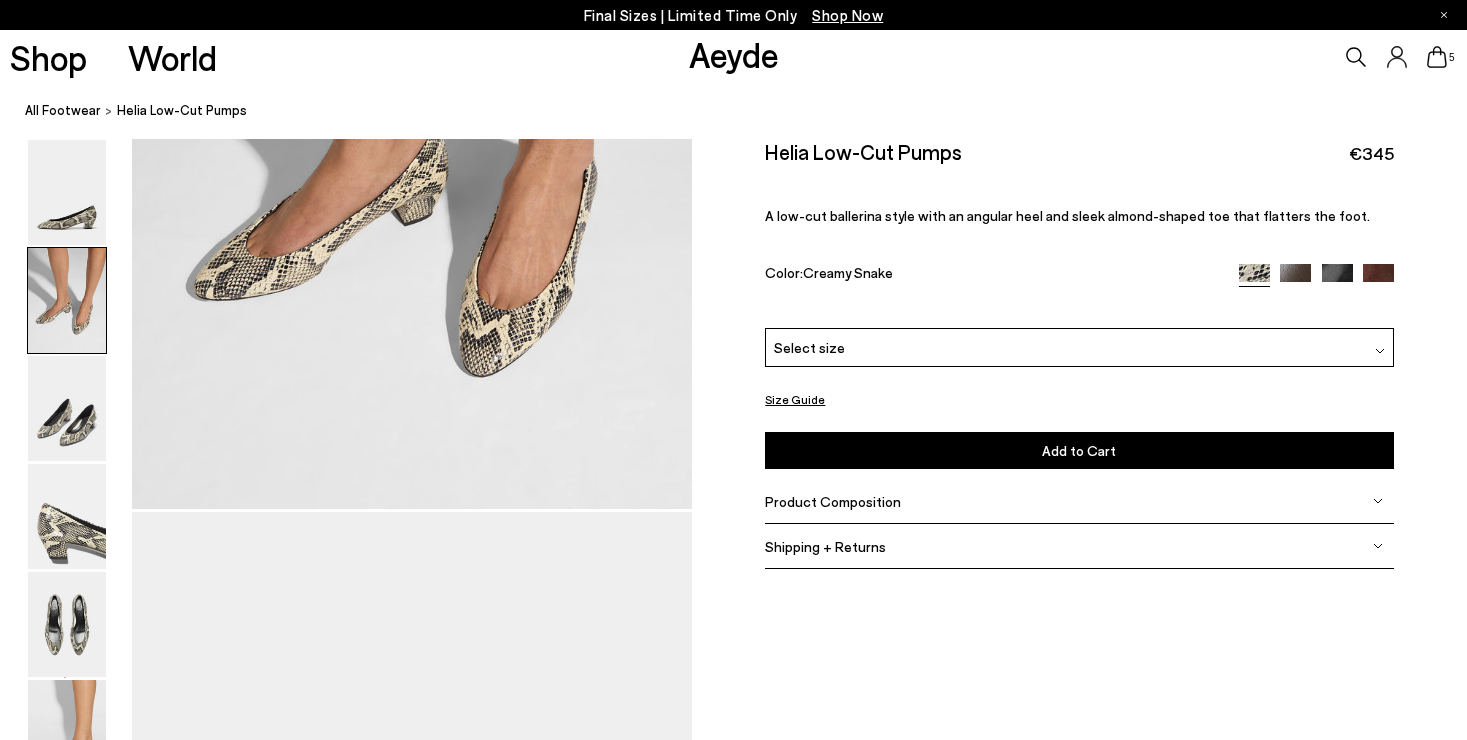 scroll, scrollTop: 998, scrollLeft: 0, axis: vertical 